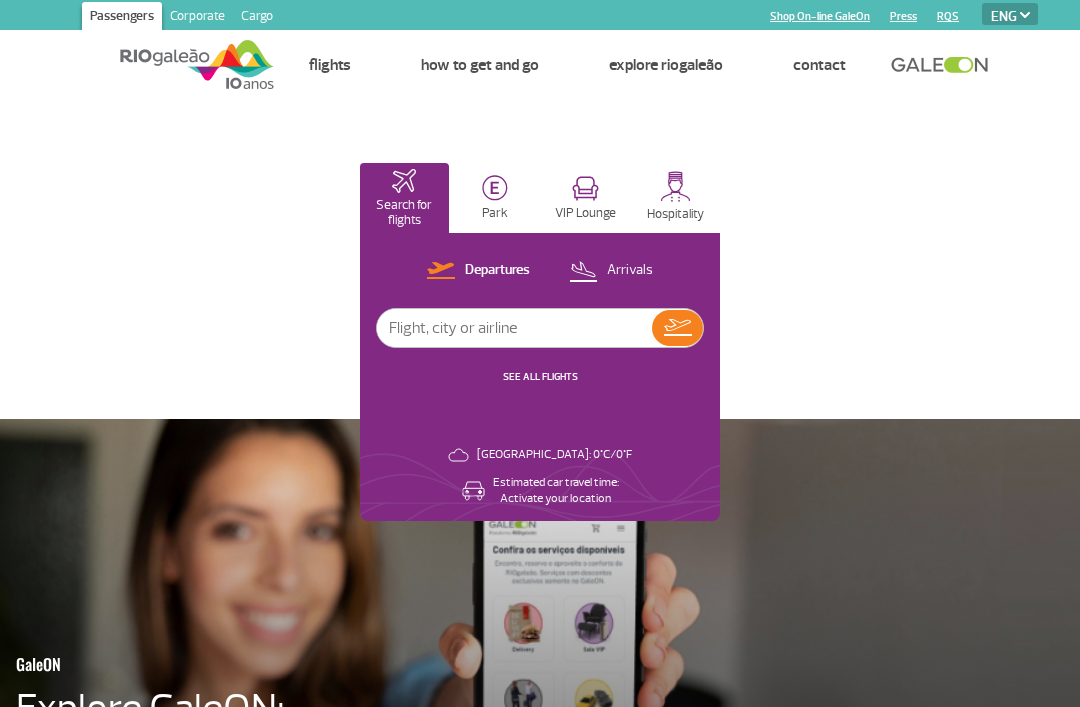 select on "en" 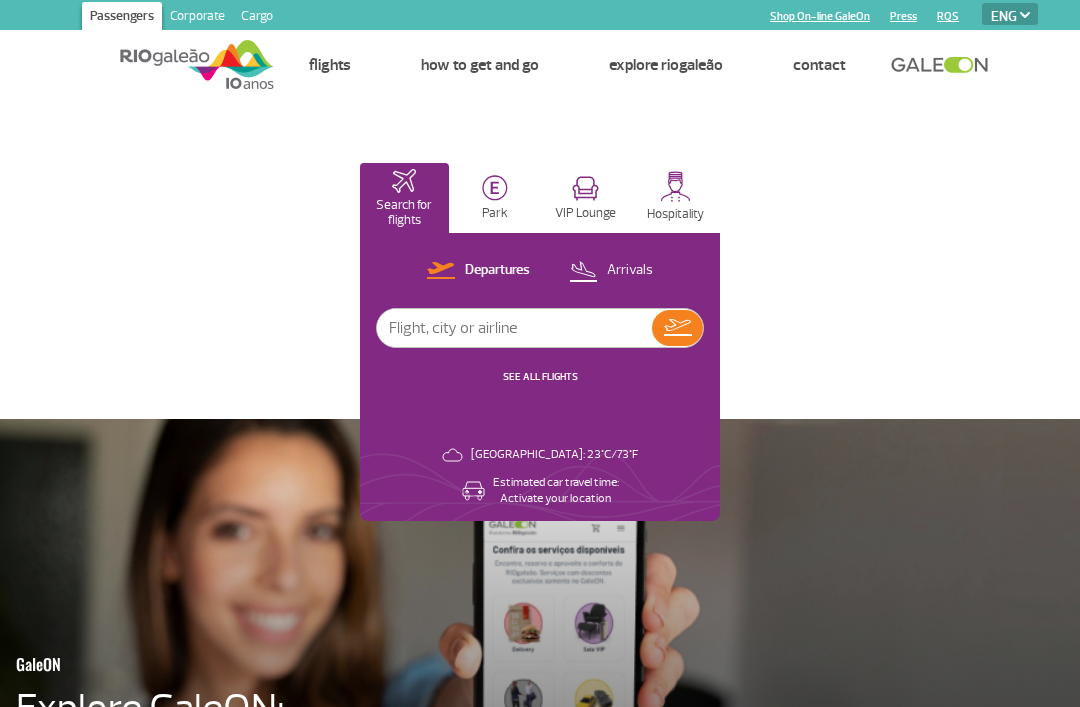 click at bounding box center [583, 270] 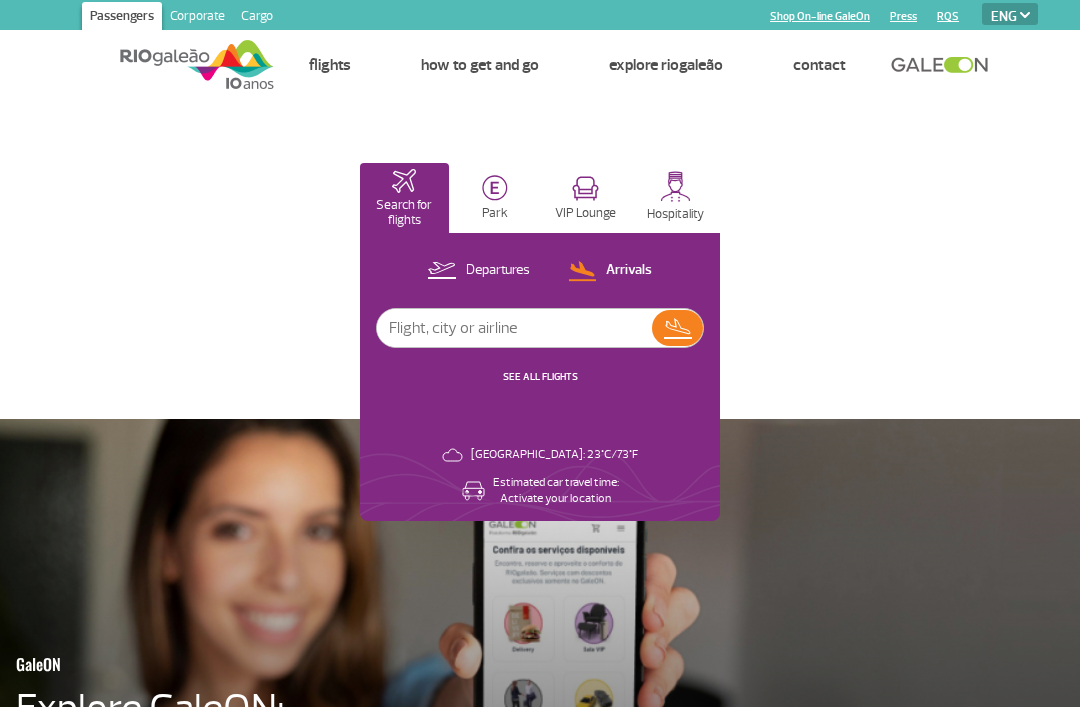 click at bounding box center [514, 328] 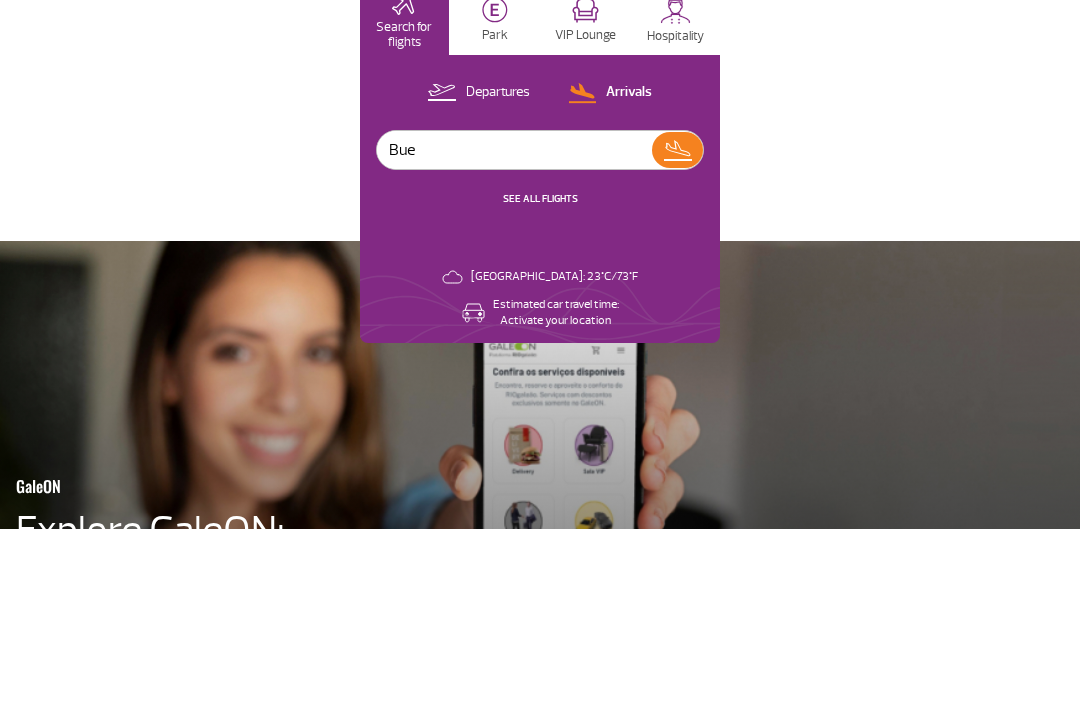 type on "Buen" 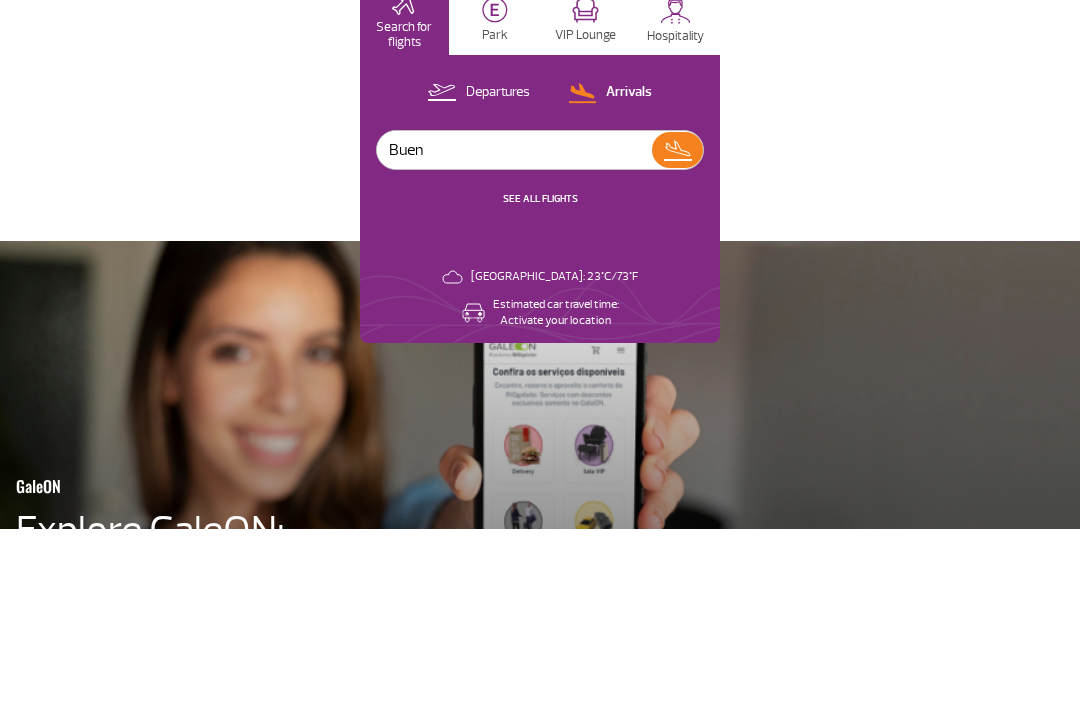 click on "SEE ALL FLIGHTS" at bounding box center [540, 376] 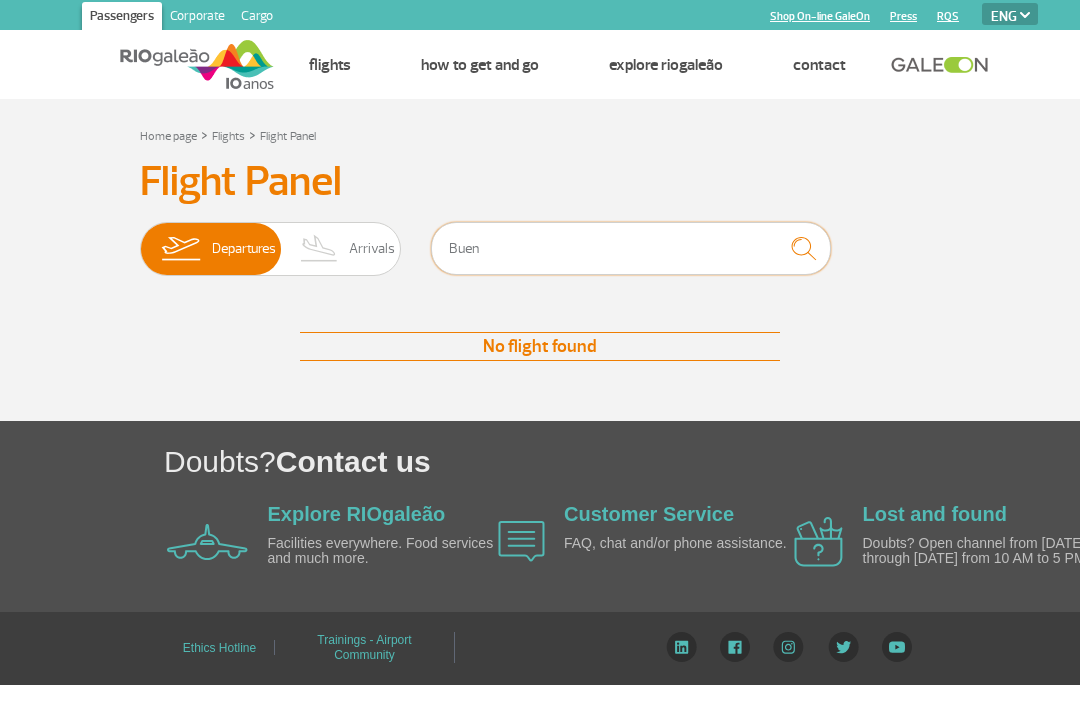 click on "Buen" at bounding box center (631, 248) 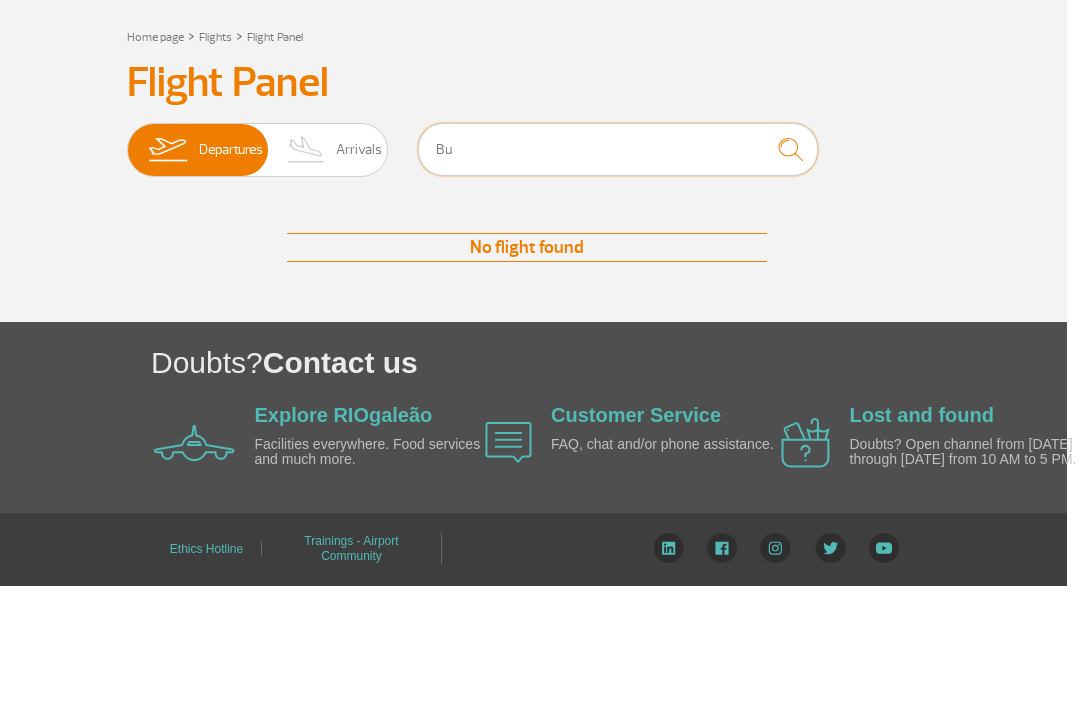 type on "B" 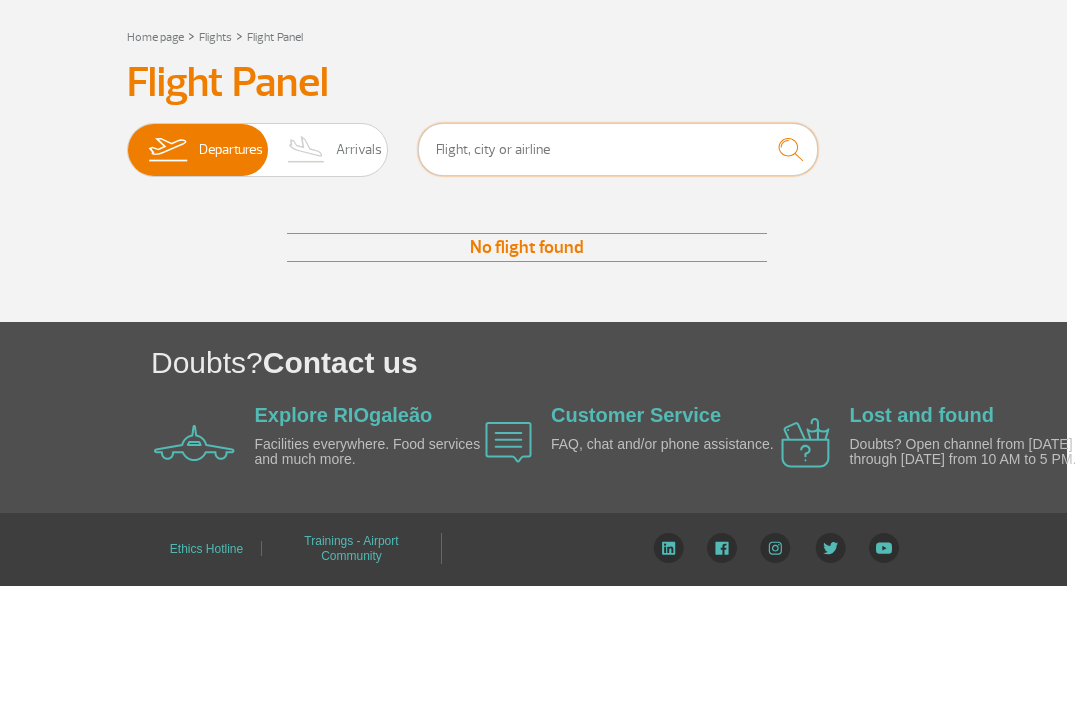 type 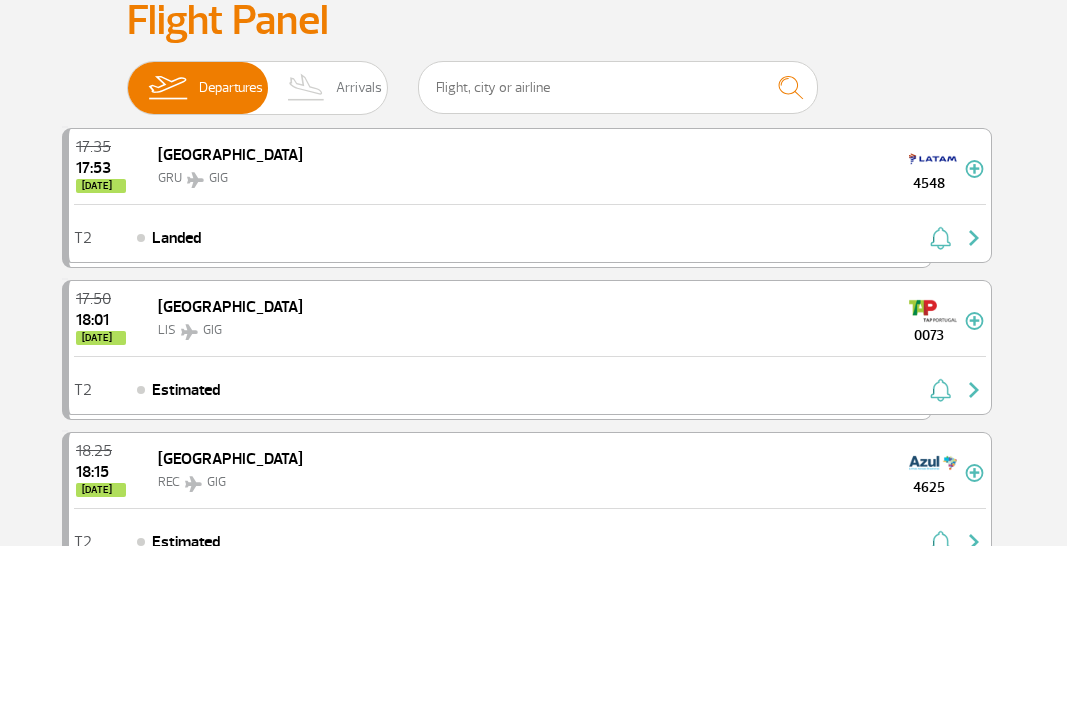 click on "Arrivals" at bounding box center [359, 249] 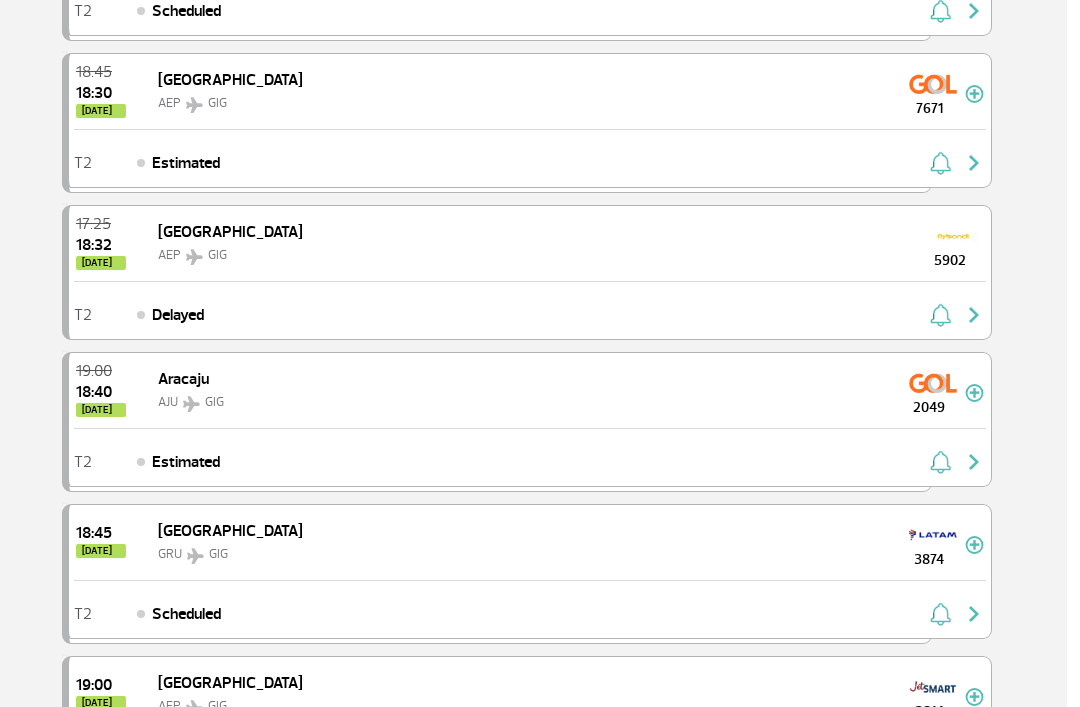 scroll, scrollTop: 996, scrollLeft: 13, axis: both 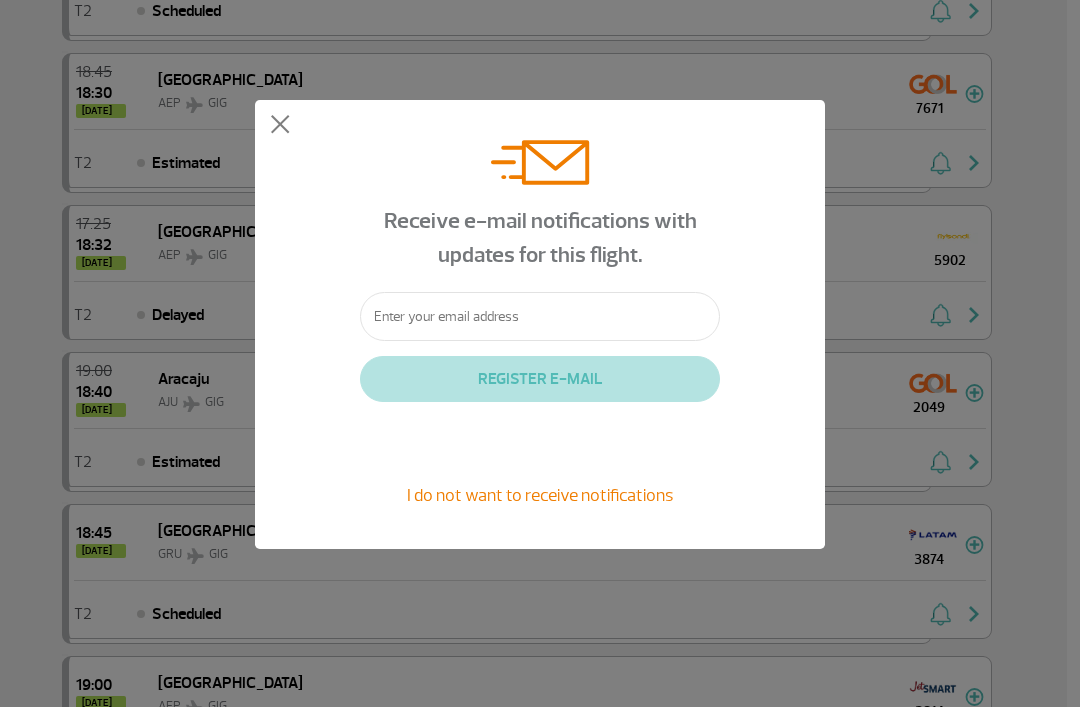 click on "Receive e-mail notifications with updates for this flight.   REGISTER E-MAIL   I do not want to receive notifications" 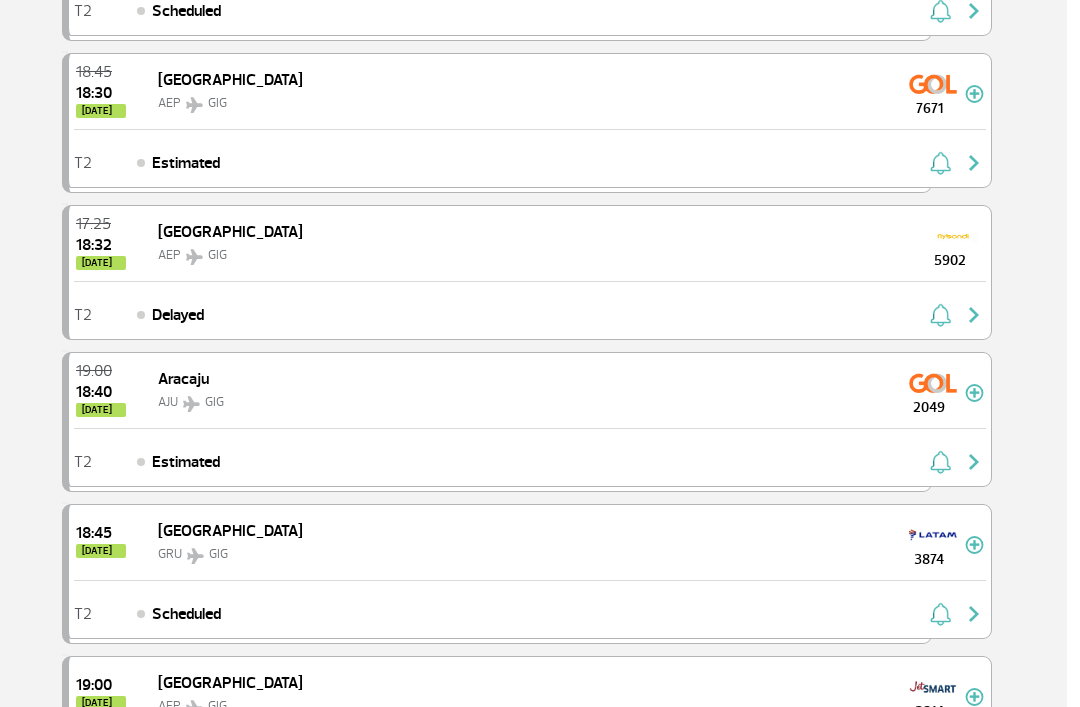click on "17:25 18:32 today Buenos Aires AEP GIG 5902" at bounding box center (530, 243) 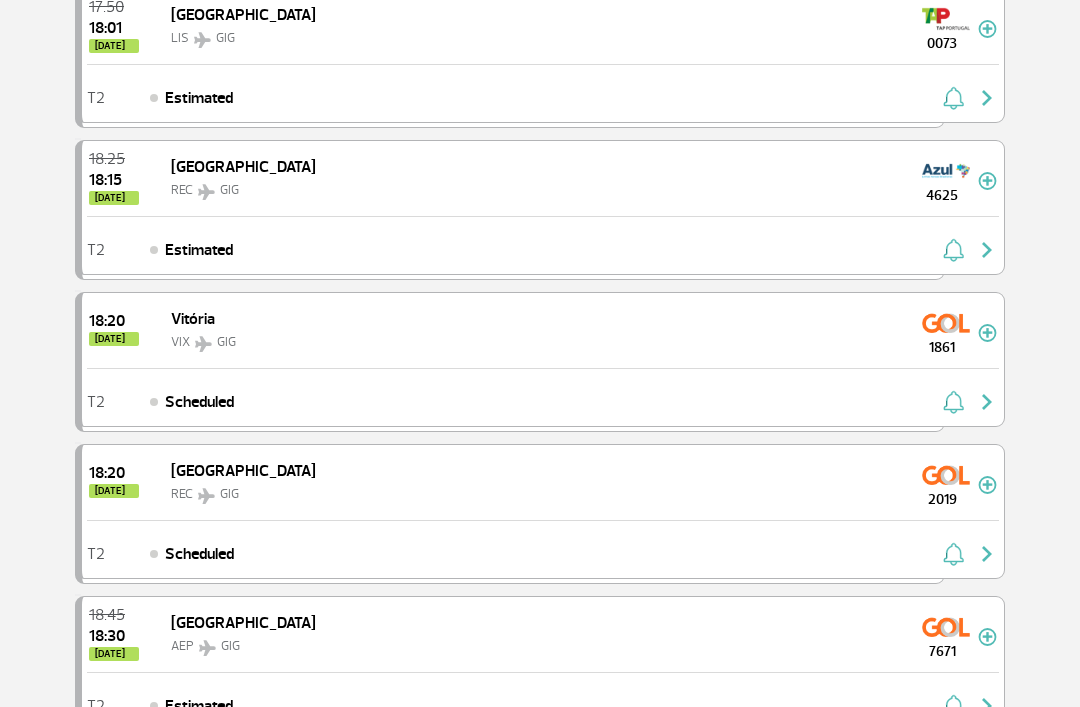 scroll, scrollTop: 0, scrollLeft: 0, axis: both 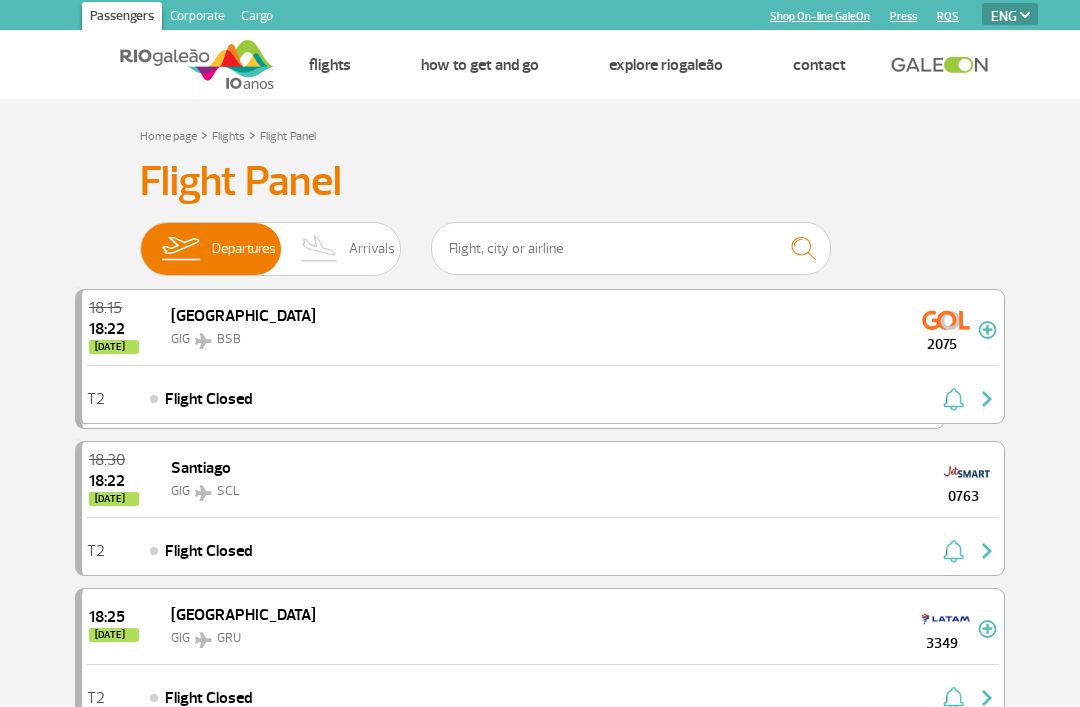 select on "en" 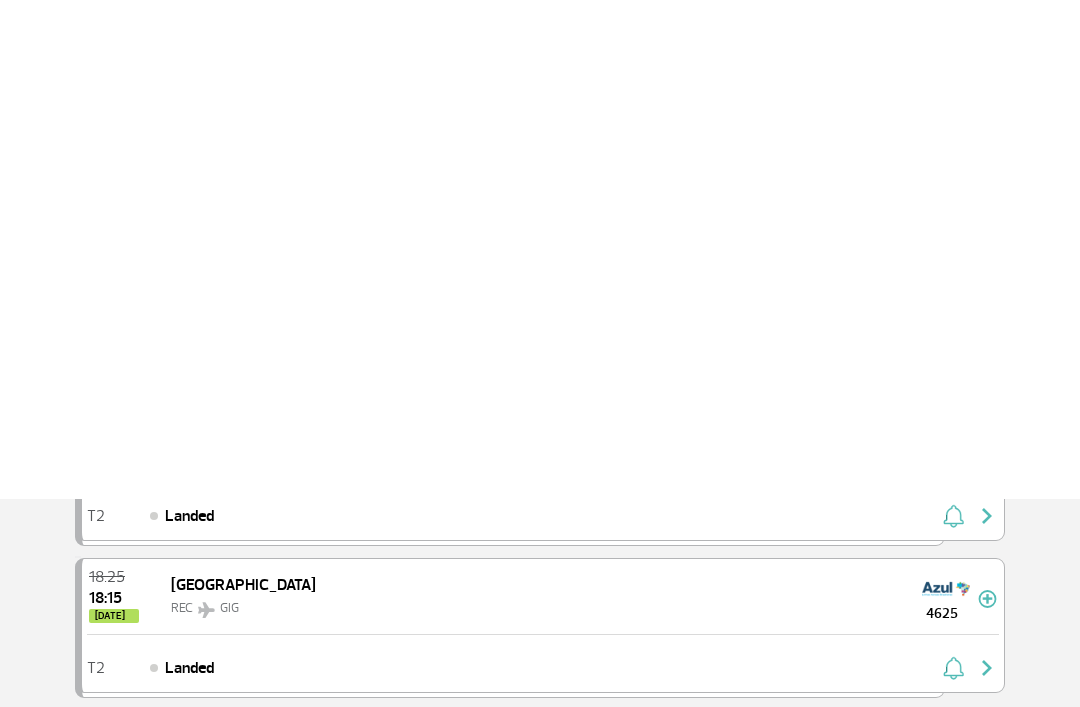 scroll, scrollTop: 0, scrollLeft: 0, axis: both 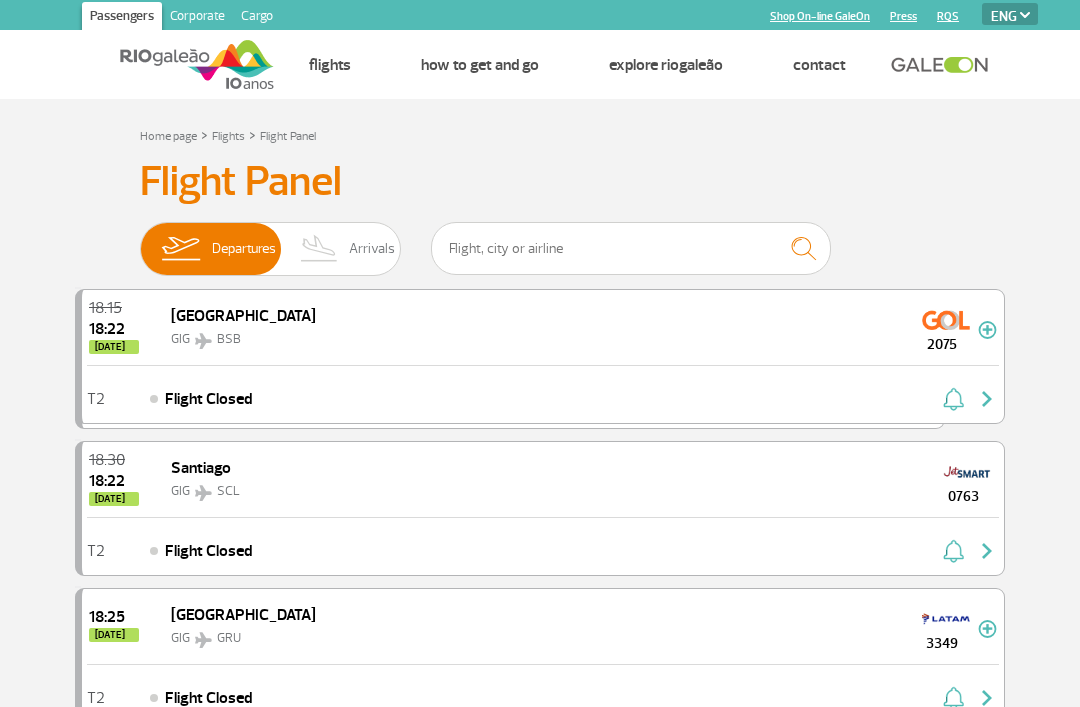 select on "en" 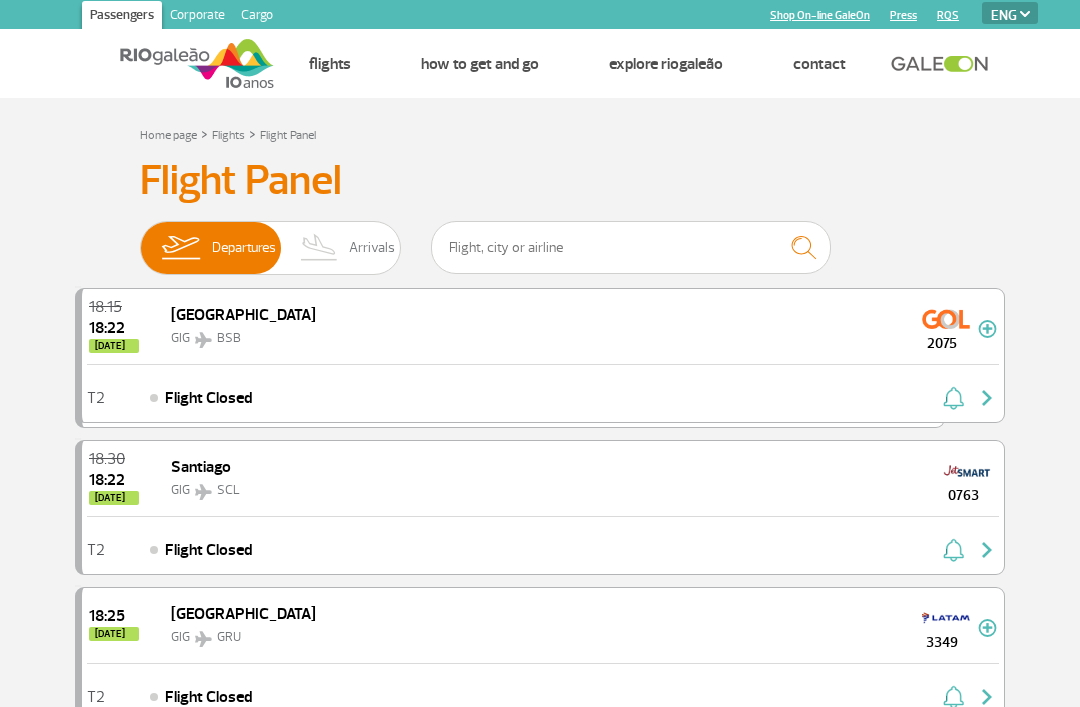 scroll, scrollTop: 0, scrollLeft: 0, axis: both 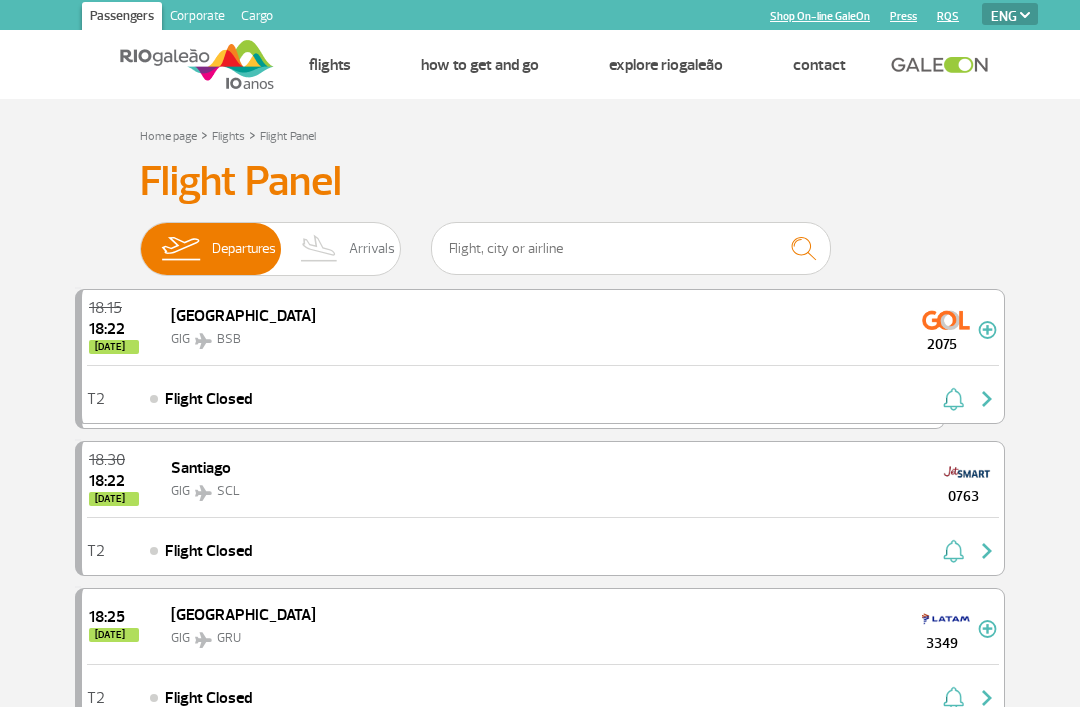 click at bounding box center [319, 249] 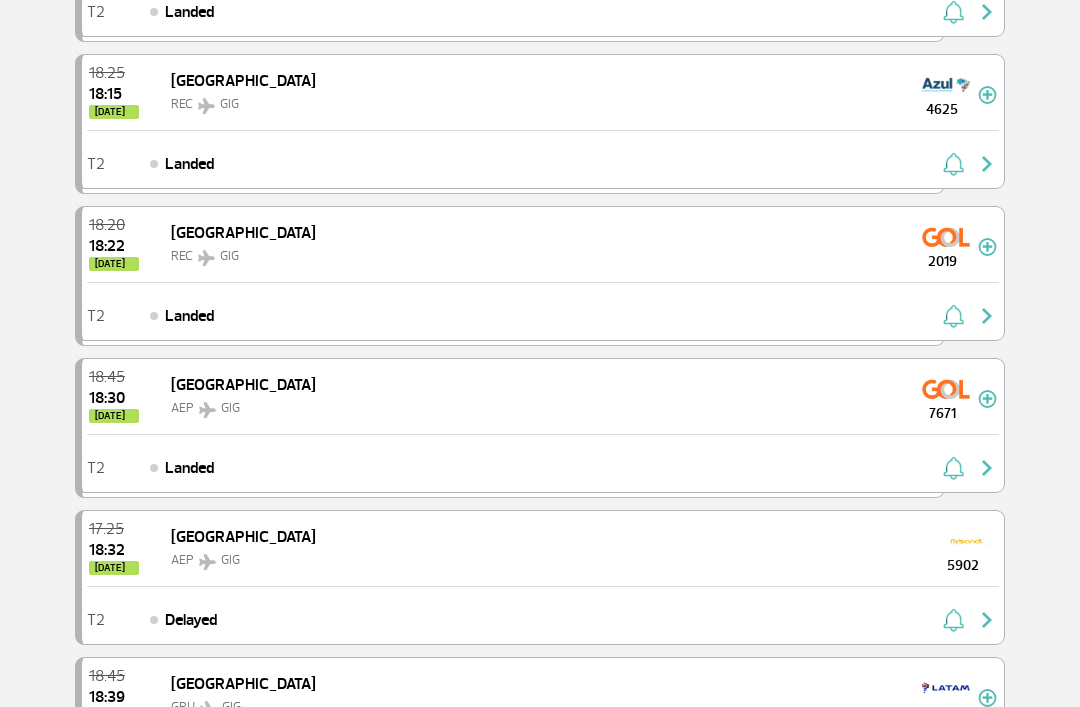 scroll, scrollTop: 654, scrollLeft: 0, axis: vertical 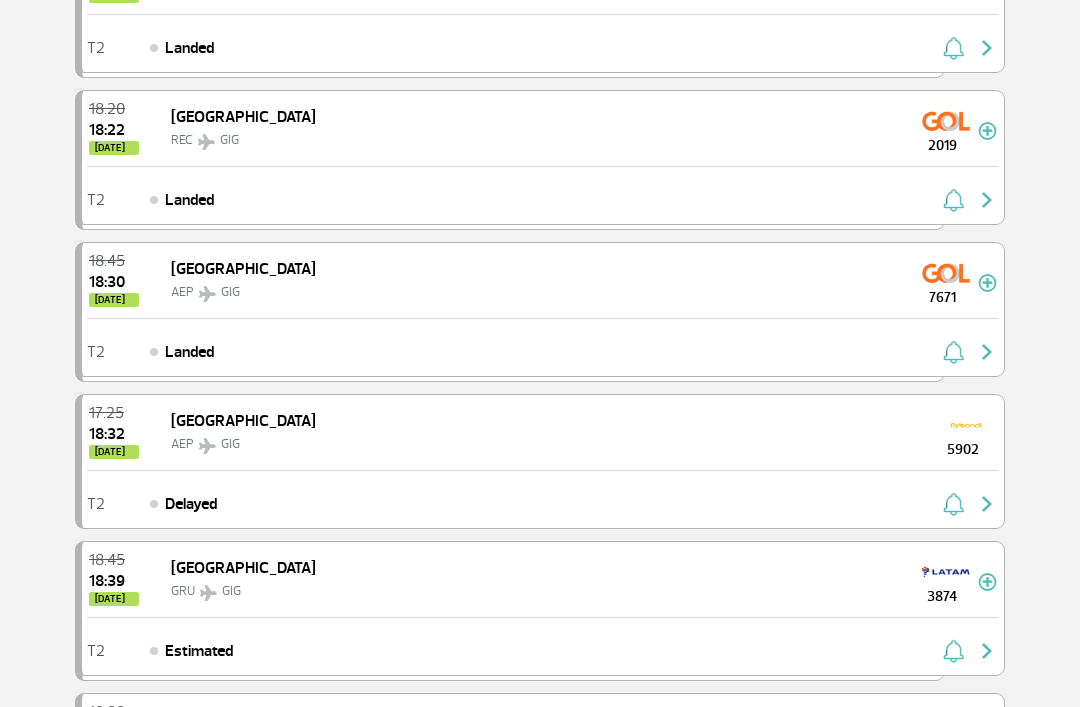click on "T2  Delayed" at bounding box center [543, 500] 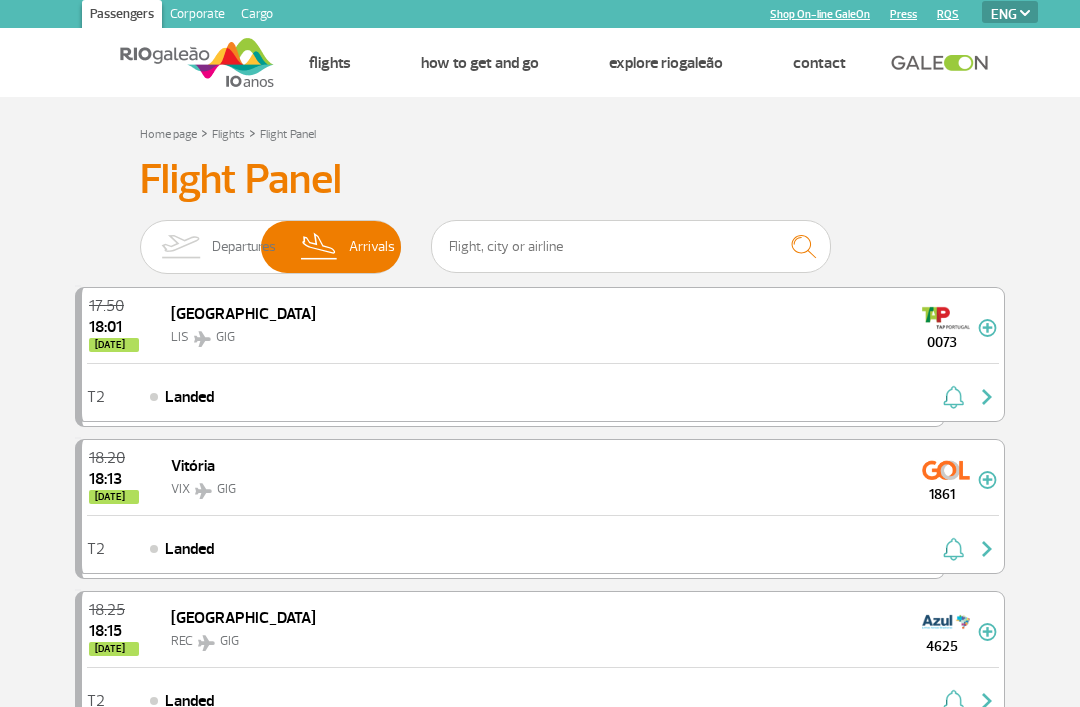 scroll, scrollTop: 0, scrollLeft: 0, axis: both 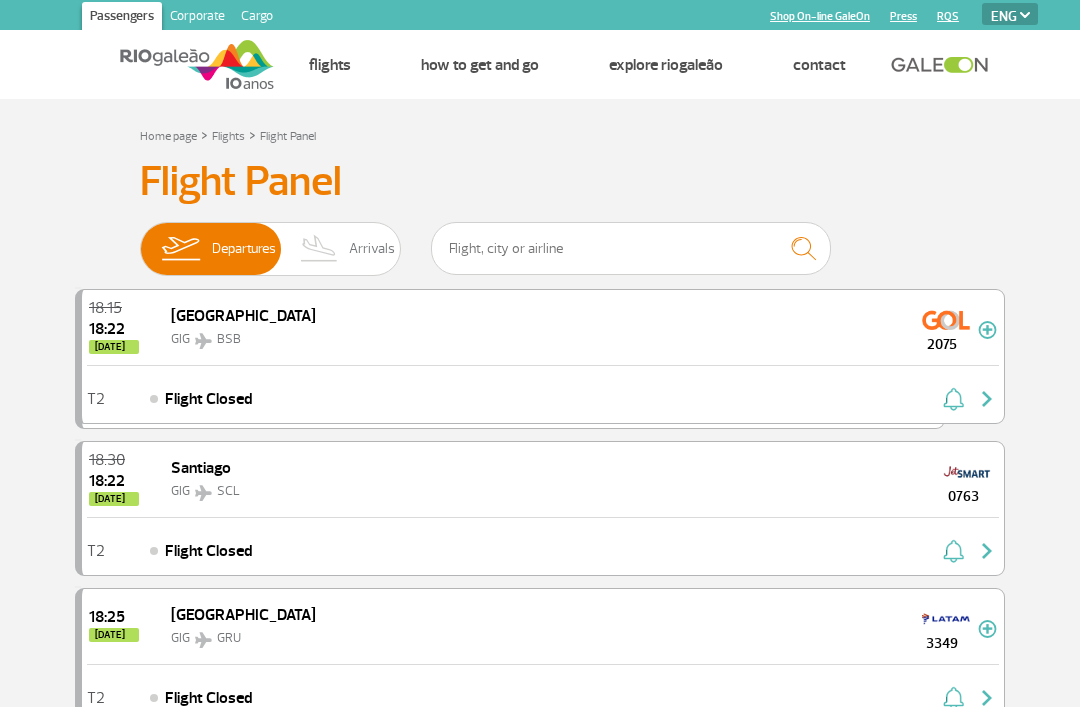 select on "en" 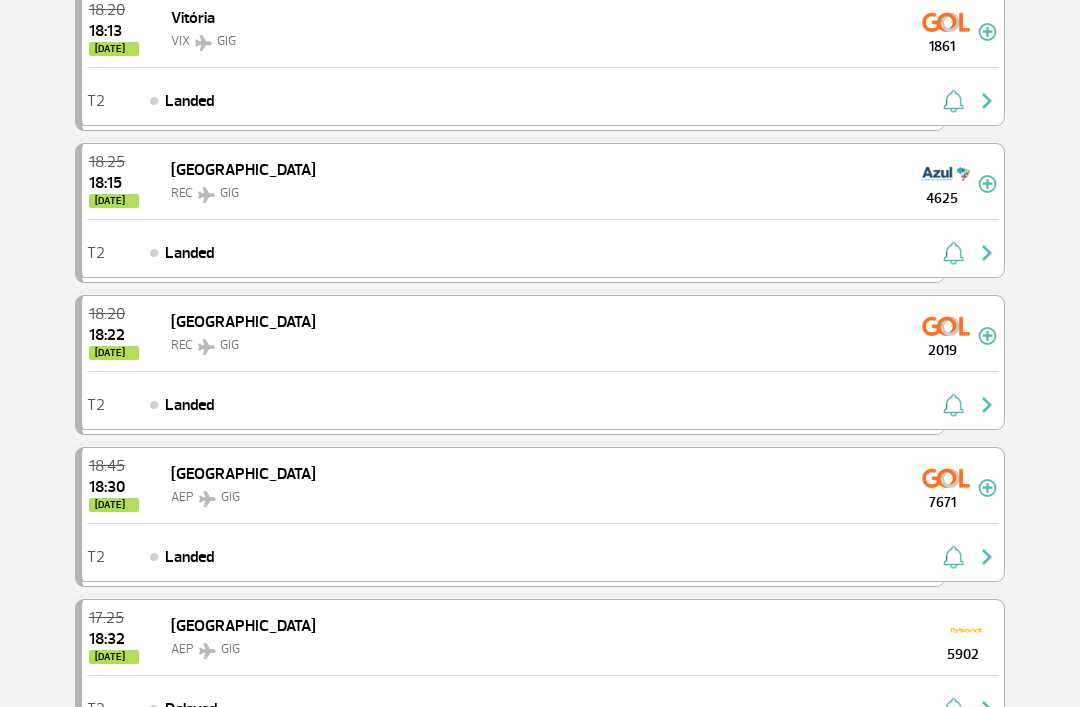 scroll, scrollTop: 450, scrollLeft: 0, axis: vertical 